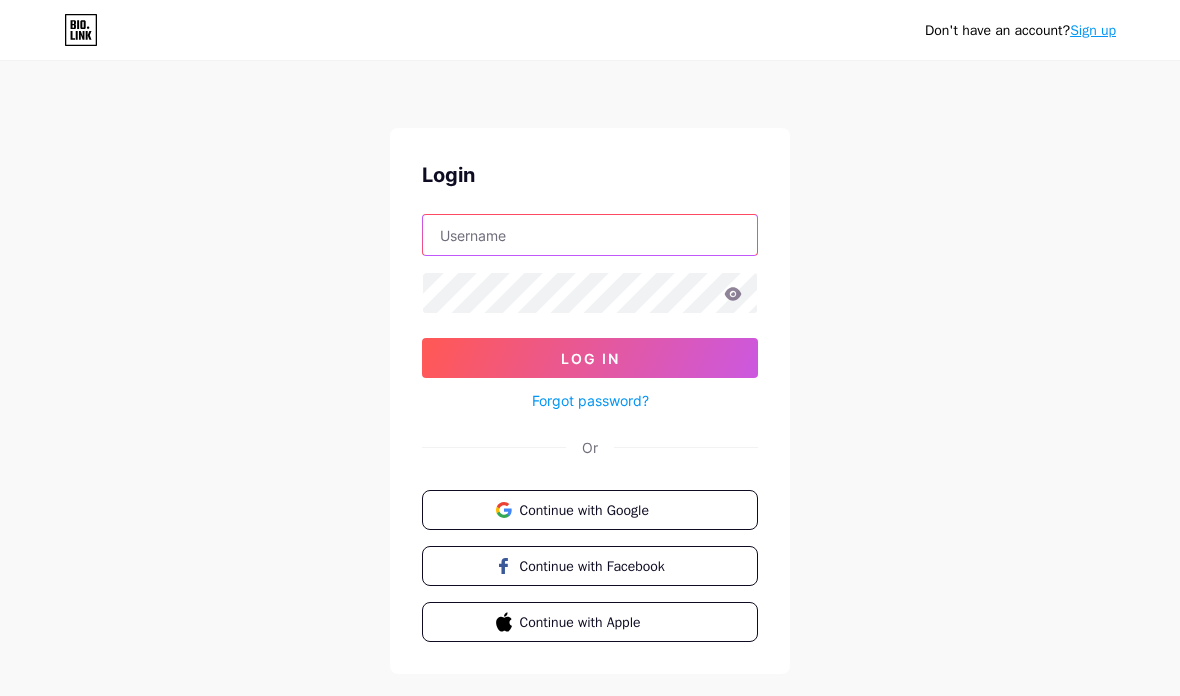 click at bounding box center (590, 235) 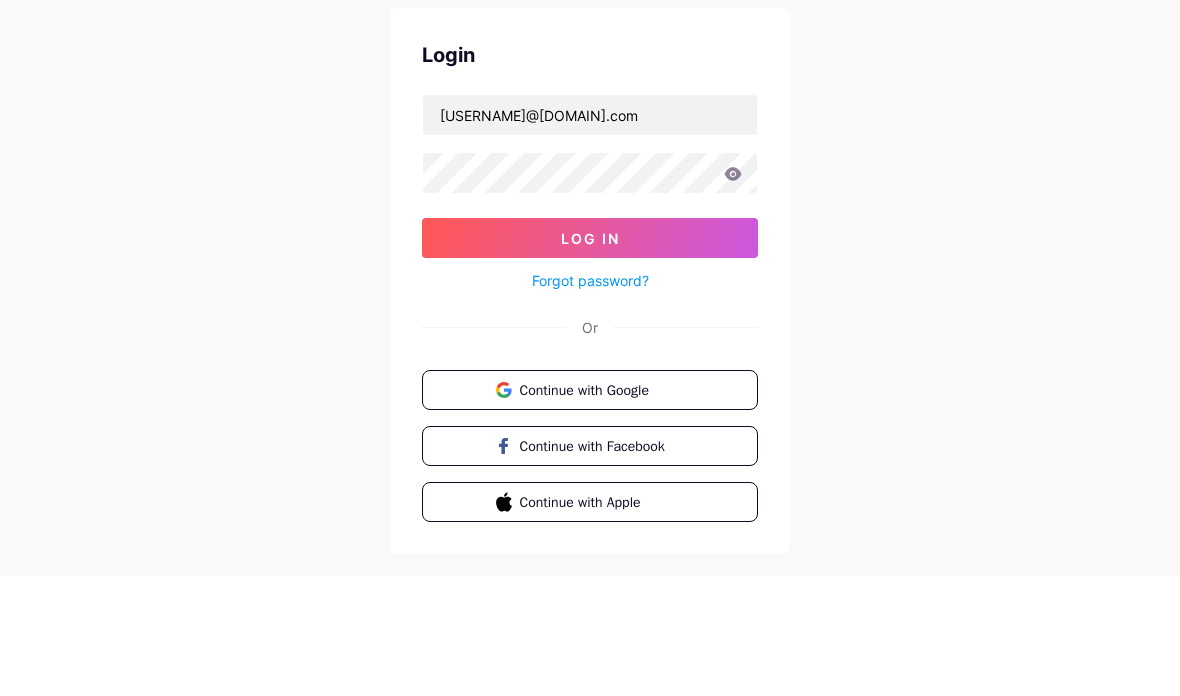 scroll, scrollTop: 80, scrollLeft: 0, axis: vertical 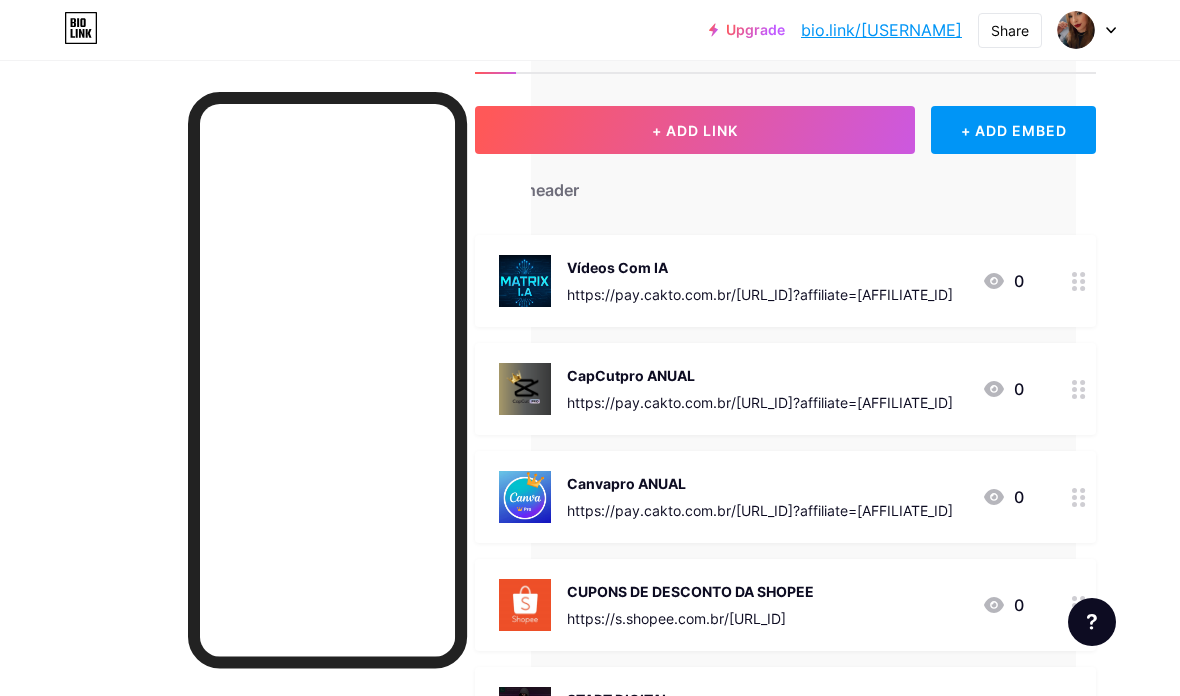 click at bounding box center (1079, 281) 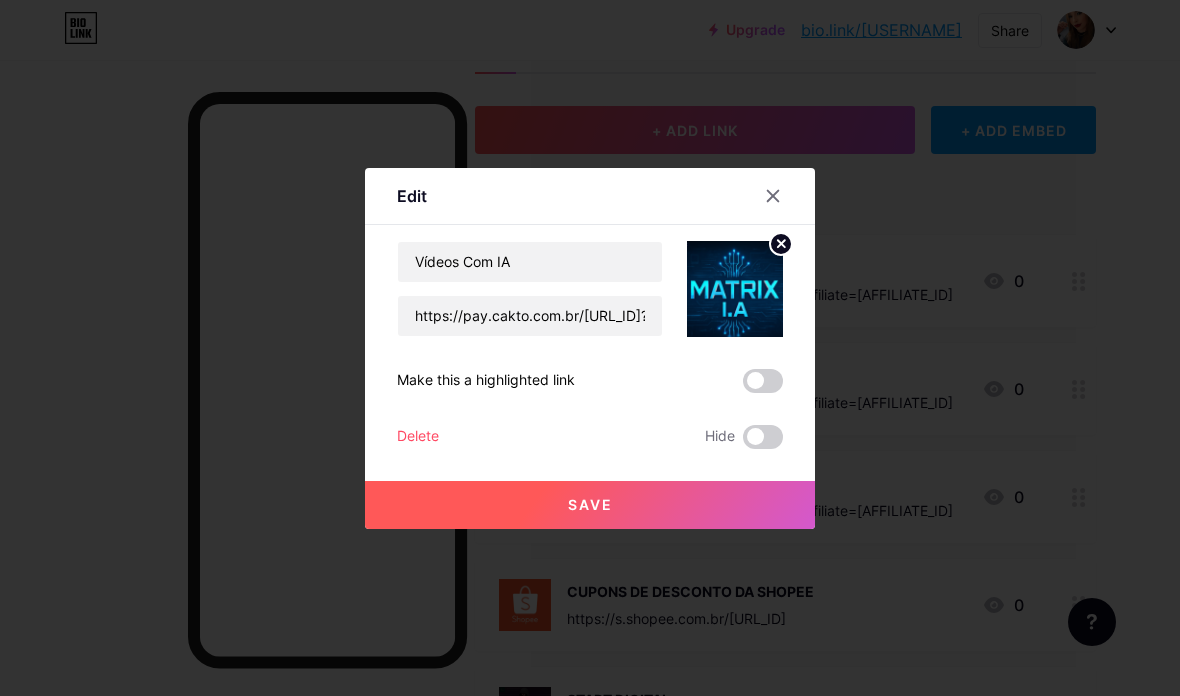 click at bounding box center [781, 244] 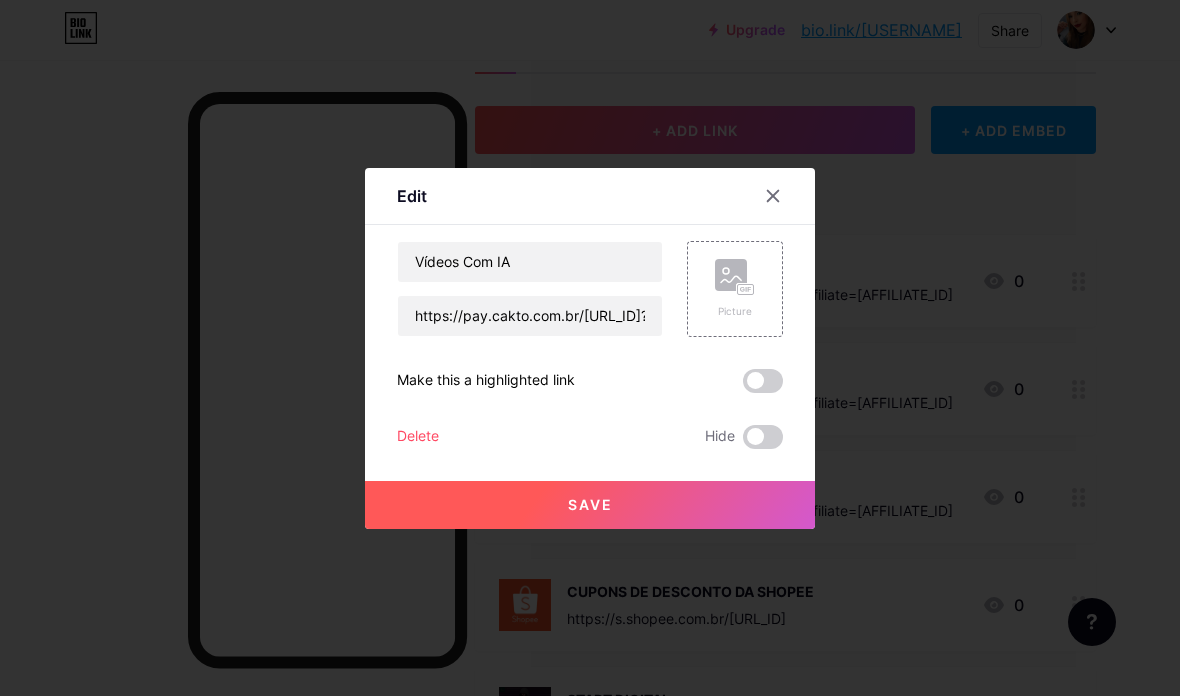 click at bounding box center (746, 289) 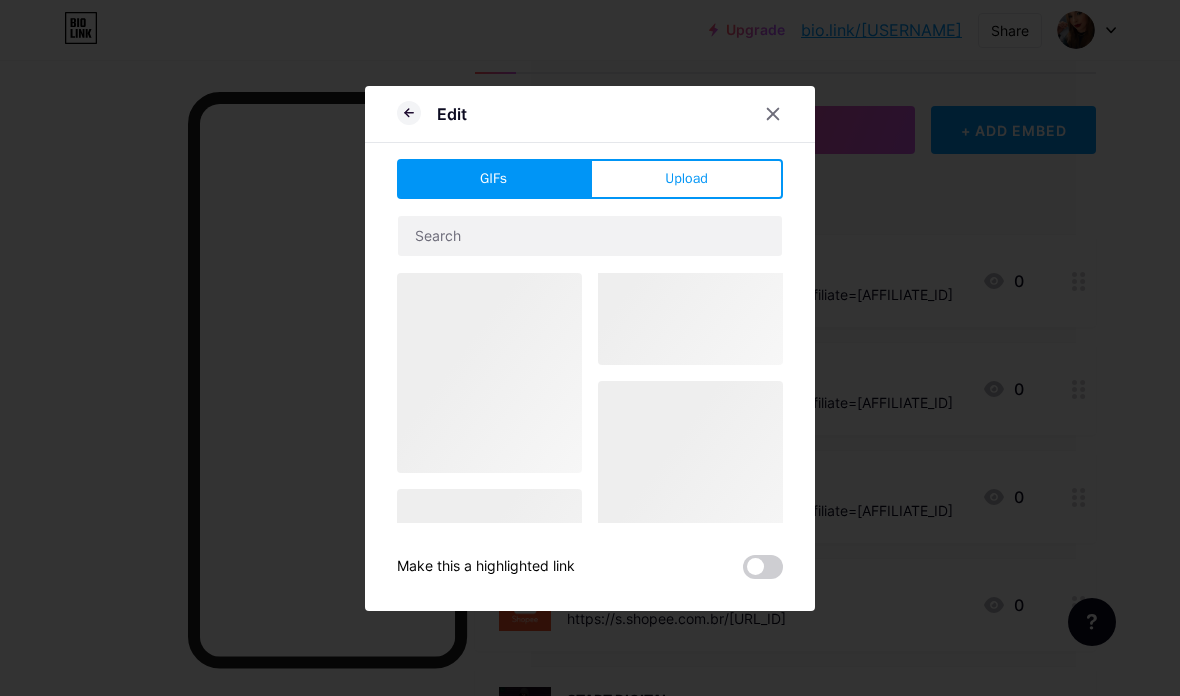 click on "Upload" at bounding box center (686, 179) 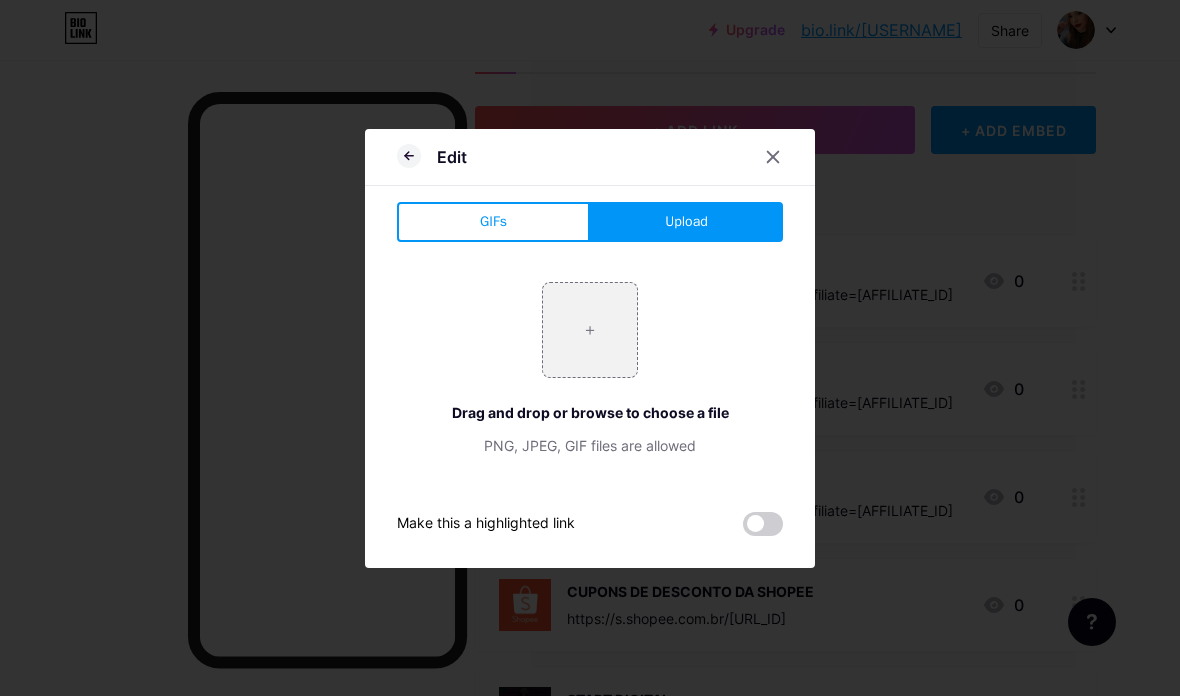 click at bounding box center (590, 330) 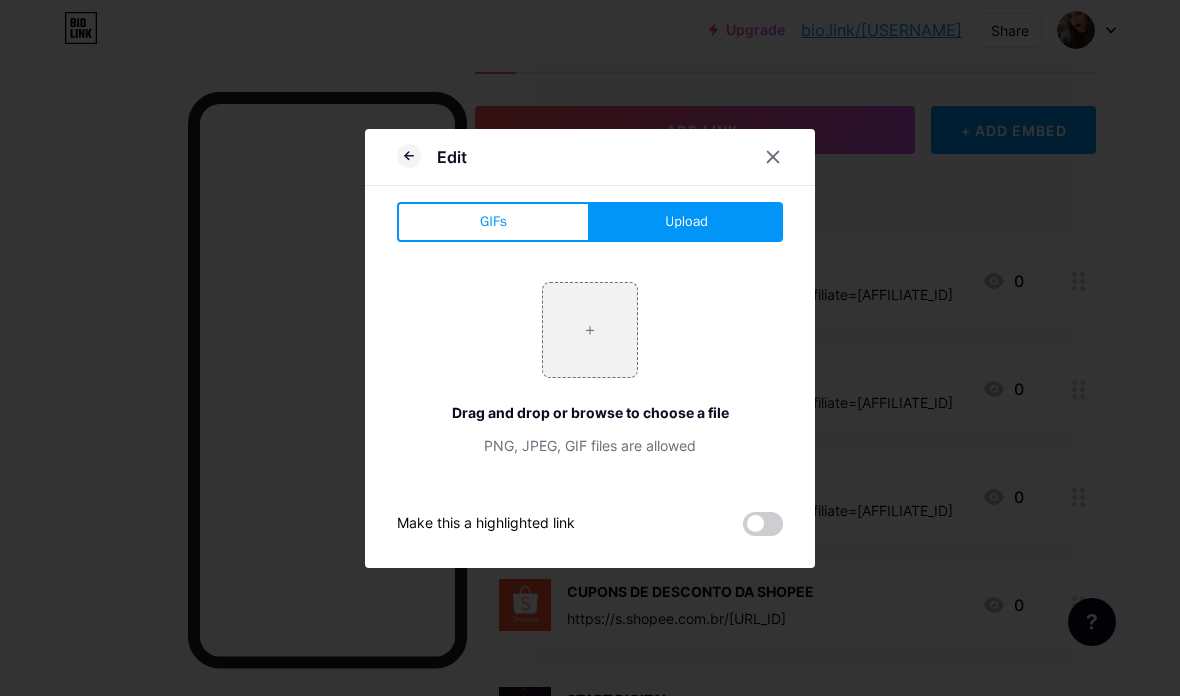 type on "C:\fakepath\[FILENAME].jpeg" 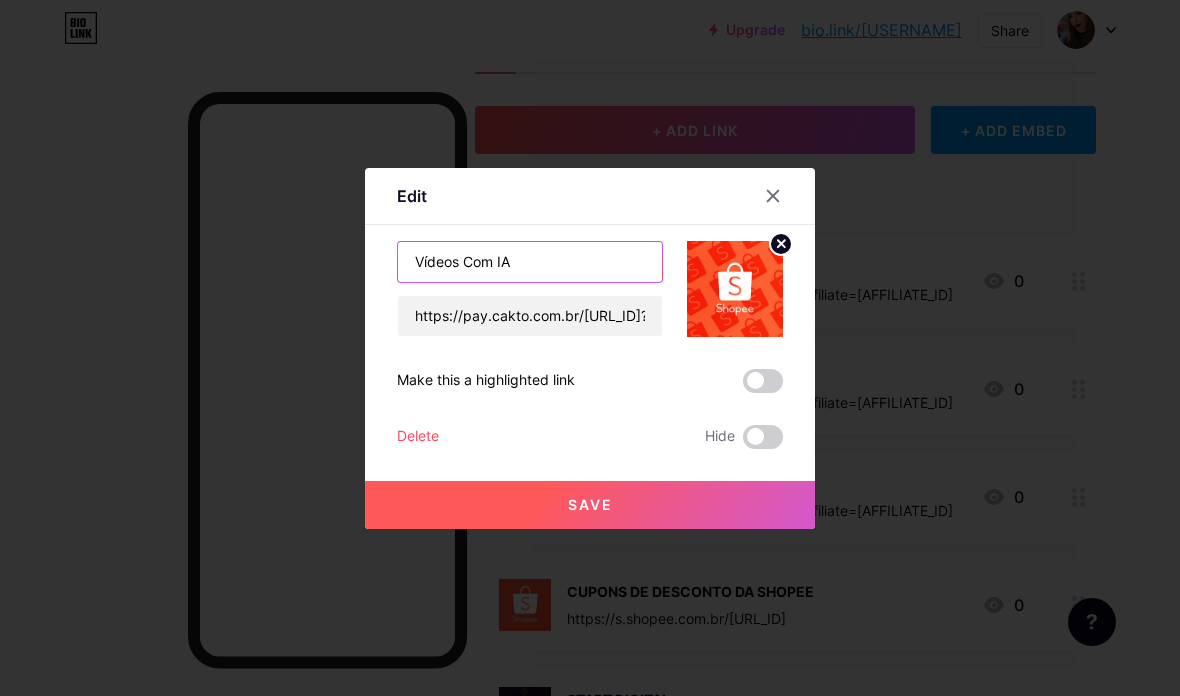 click on "Vídeos Com IA" at bounding box center [530, 262] 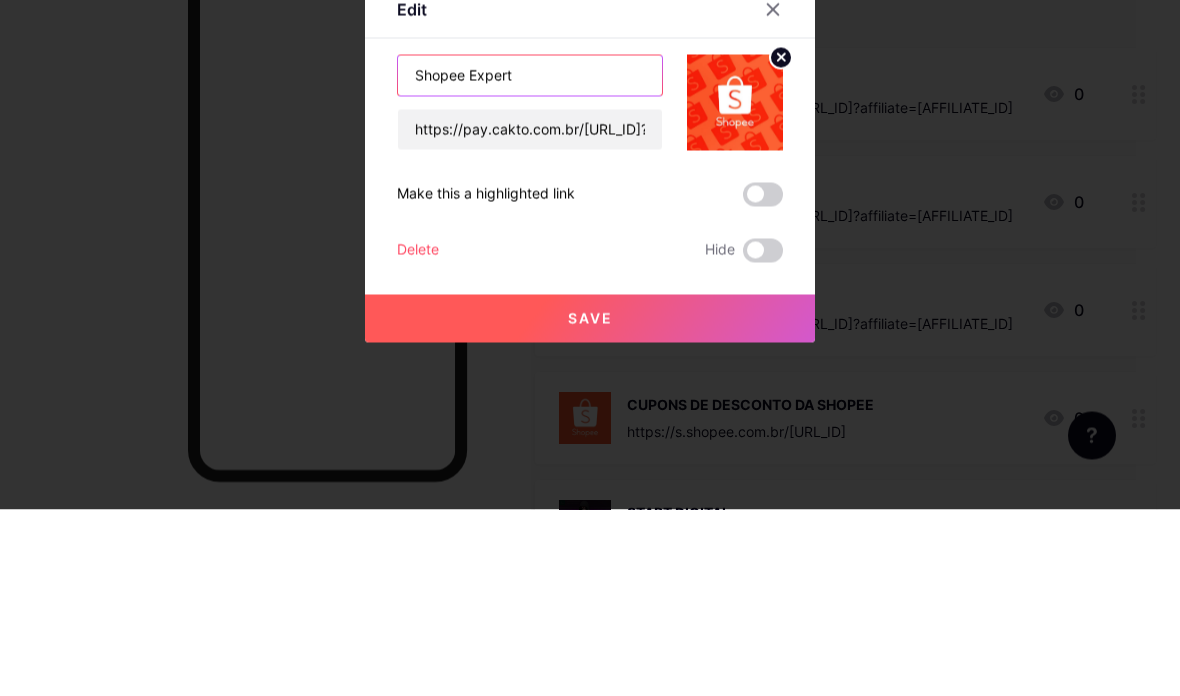 type on "Shopee Expert" 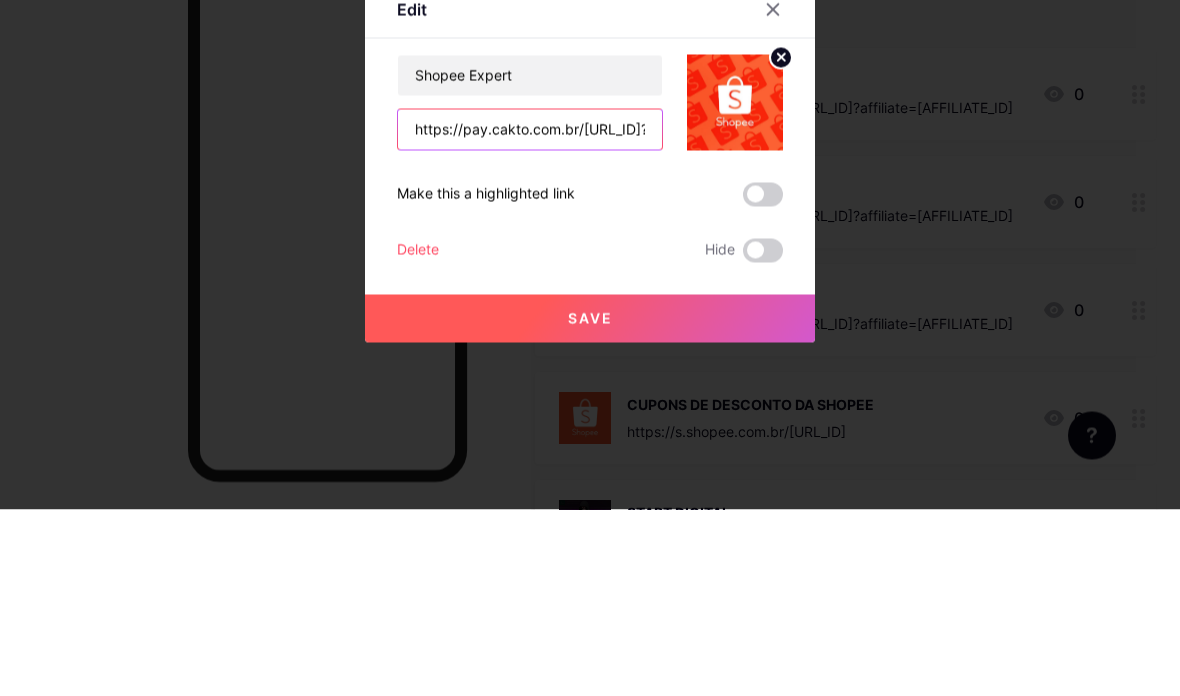 click on "https://pay.cakto.com.br/[URL_ID]?affiliate=[AFFILIATE_ID]" at bounding box center (530, 316) 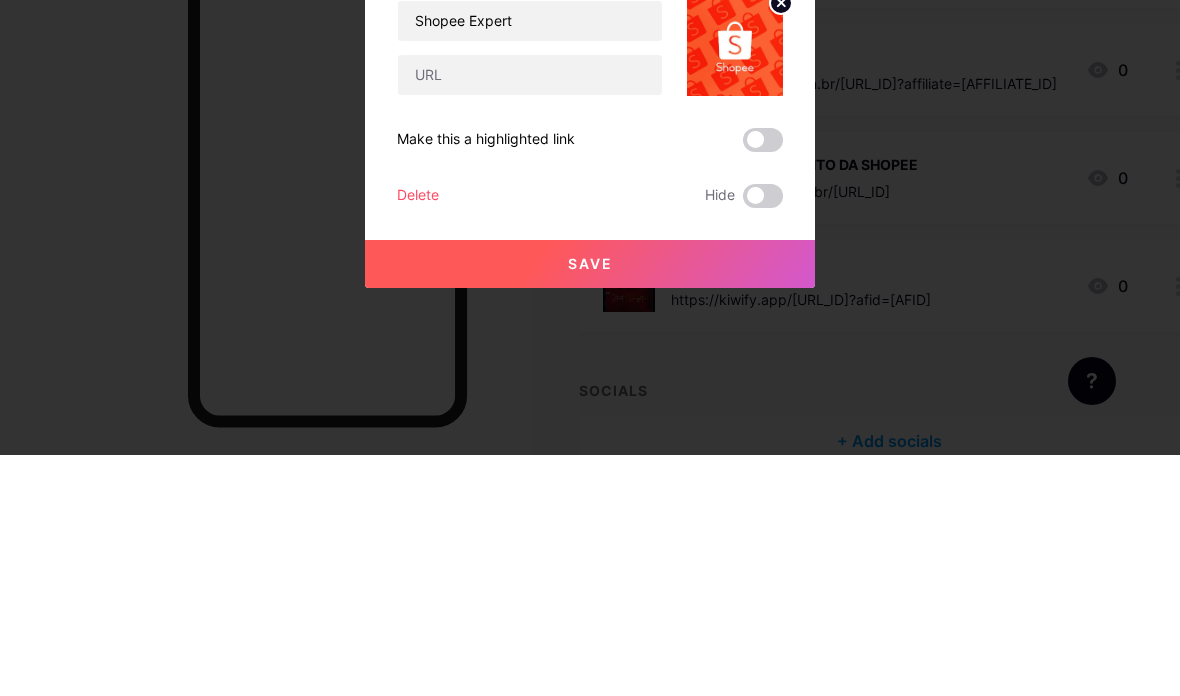 scroll, scrollTop: 375, scrollLeft: 0, axis: vertical 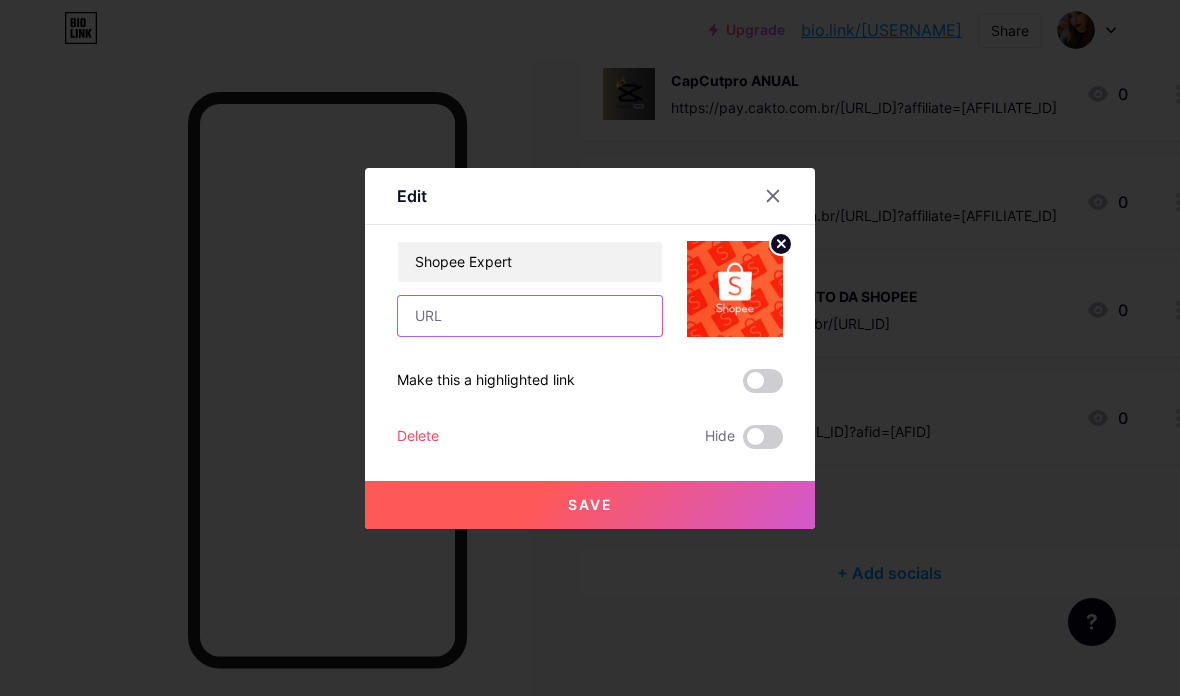click at bounding box center (530, 316) 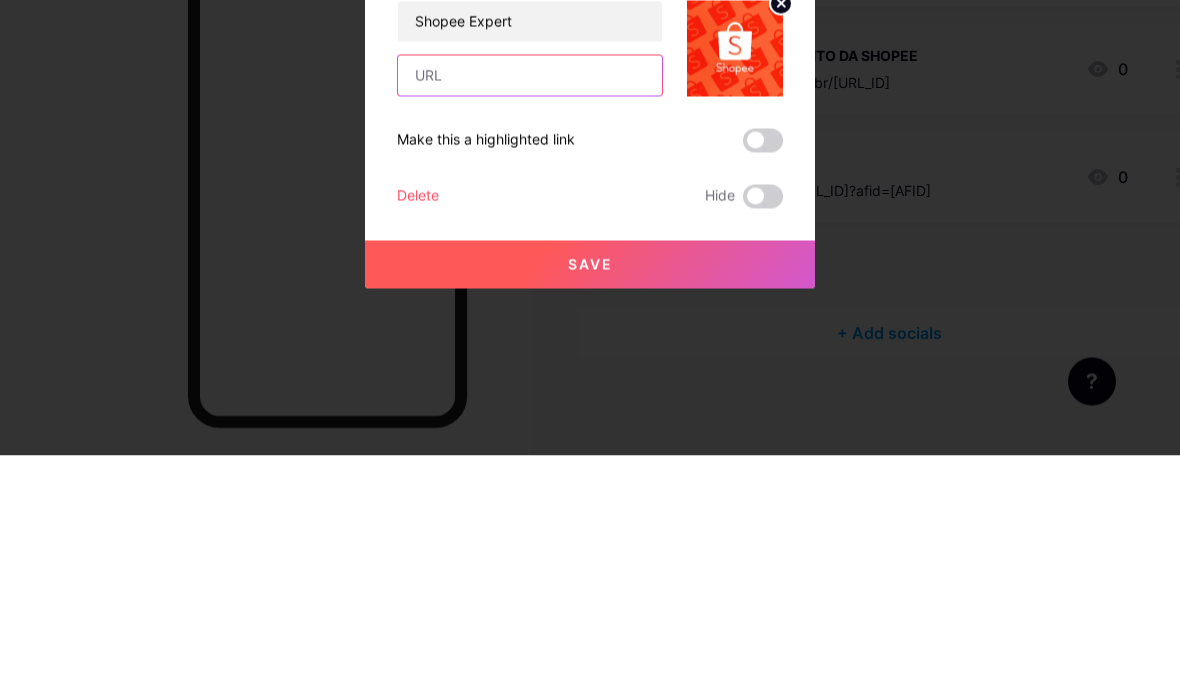 click at bounding box center [530, 316] 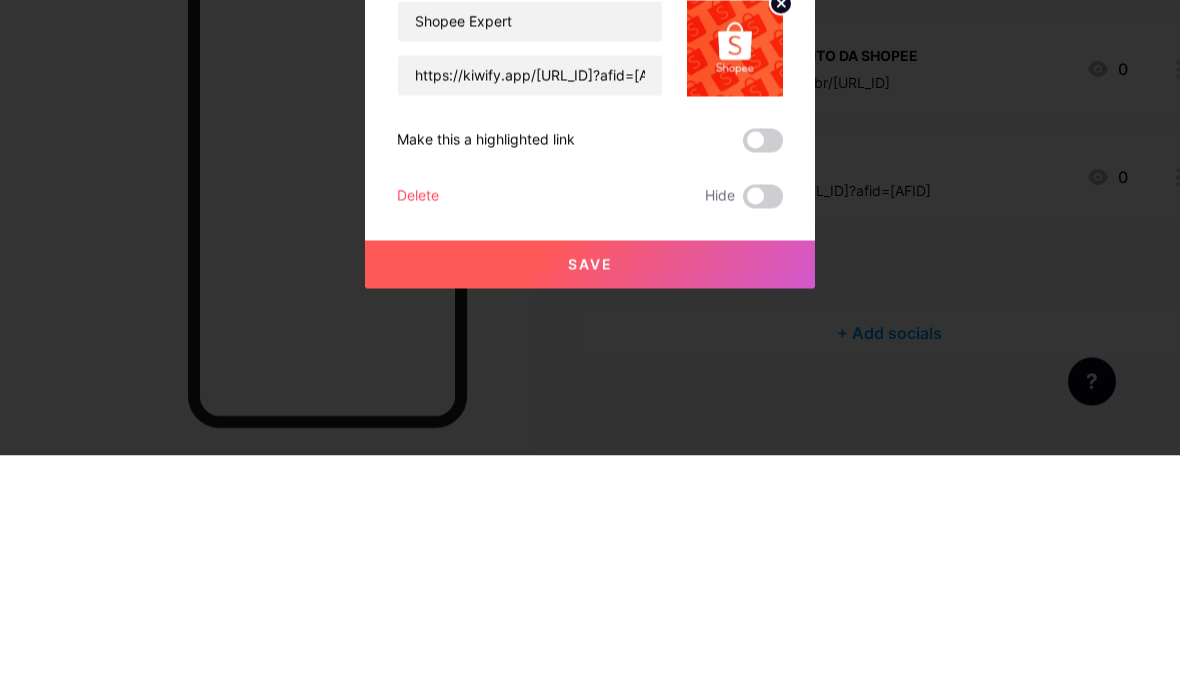 click at bounding box center [590, 348] 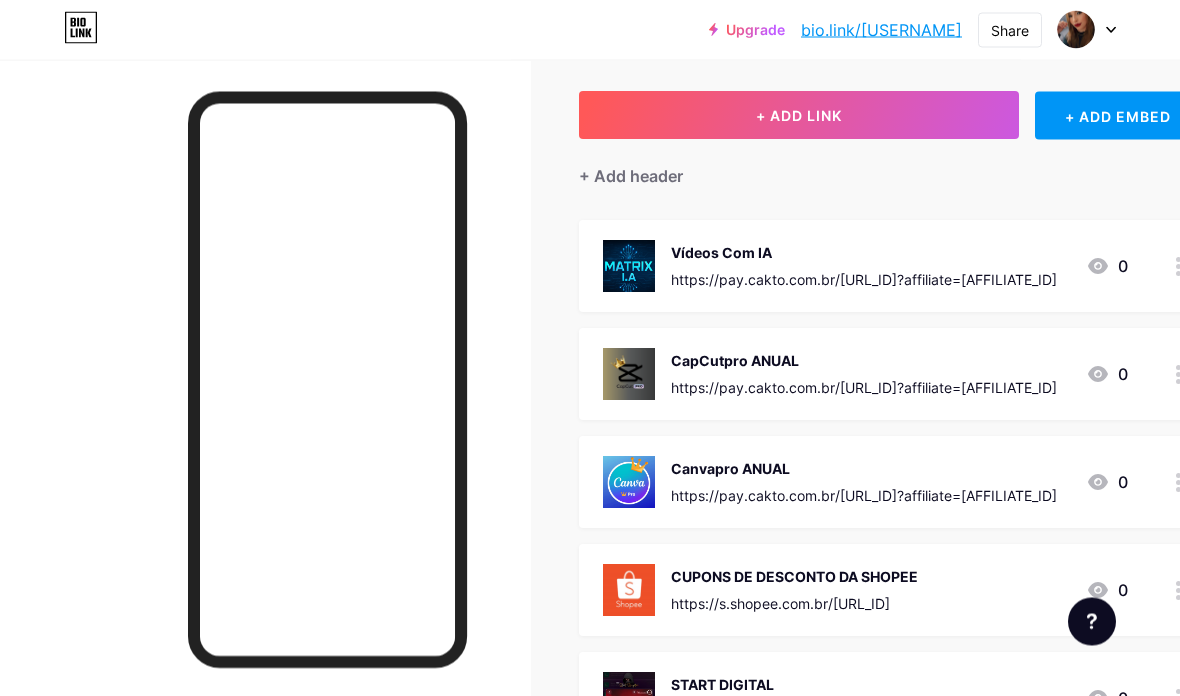 scroll, scrollTop: 91, scrollLeft: 0, axis: vertical 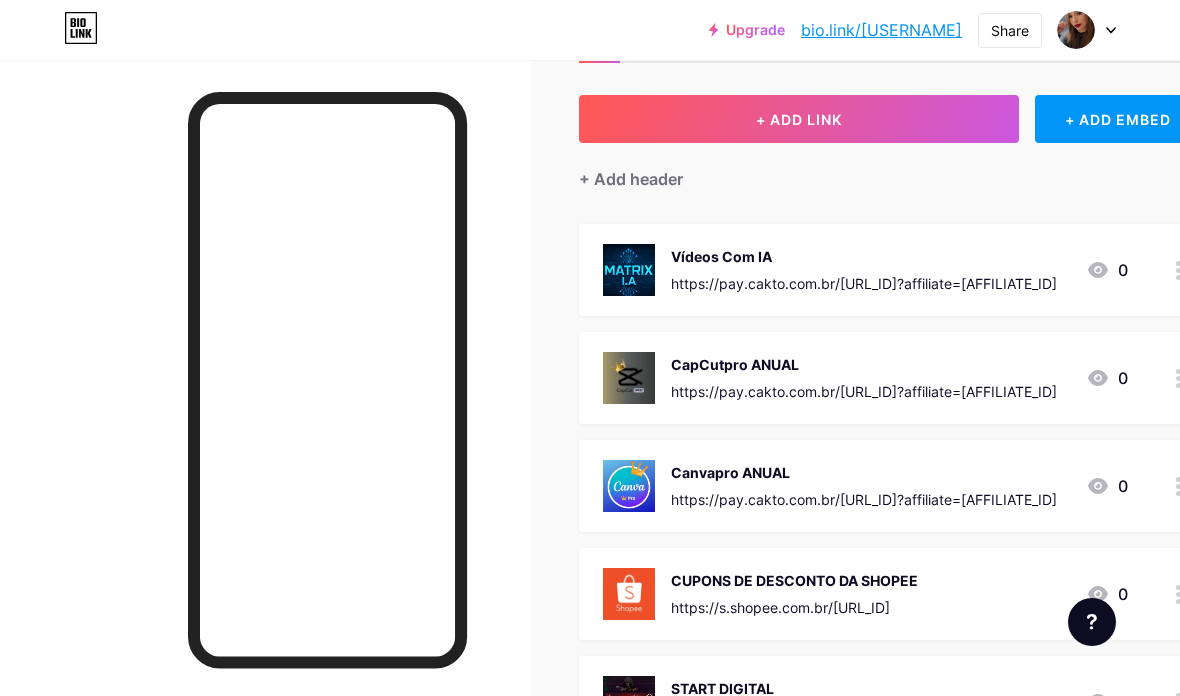 click on "Vídeos Com IA" at bounding box center (864, 256) 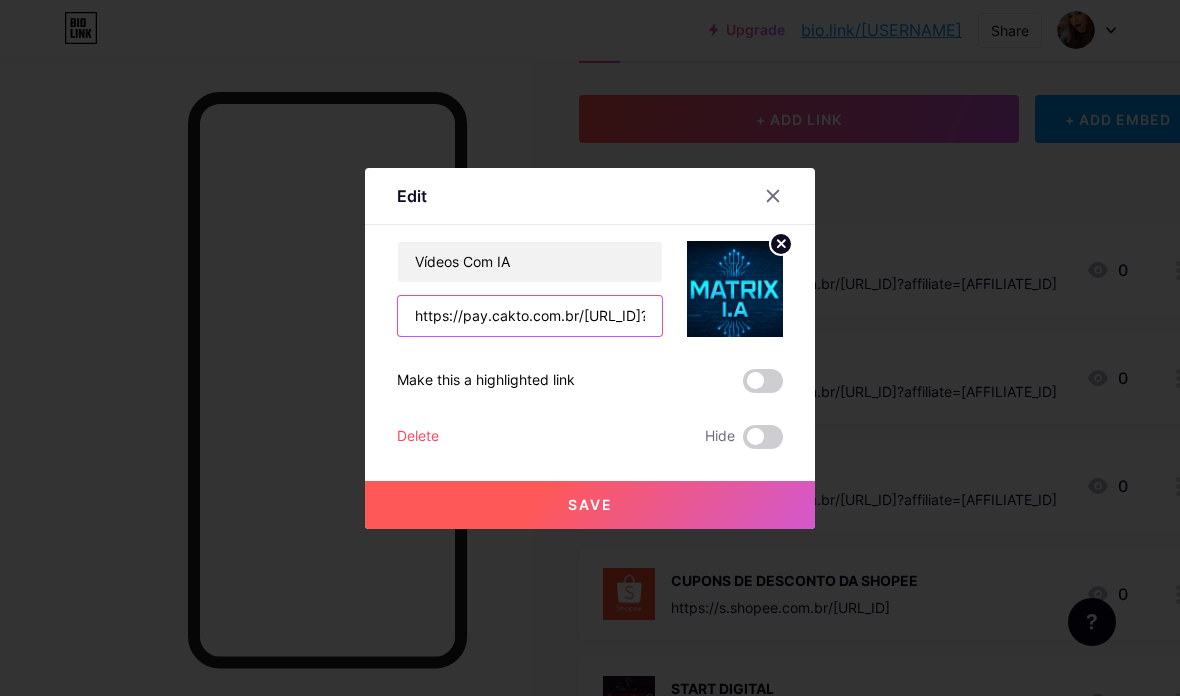 click on "https://pay.cakto.com.br/[URL_ID]?affiliate=[AFFILIATE_ID]" at bounding box center (530, 316) 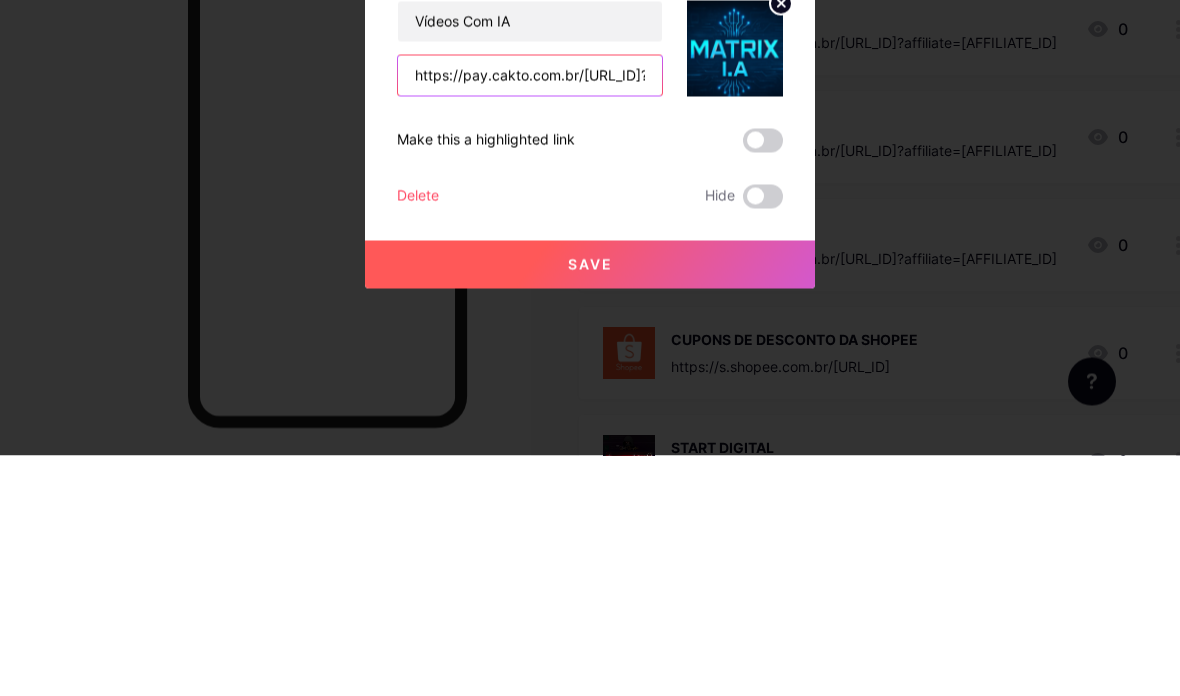 click on "https://pay.cakto.com.br/[URL_ID]?affiliate=[AFFILIATE_ID]" at bounding box center (530, 316) 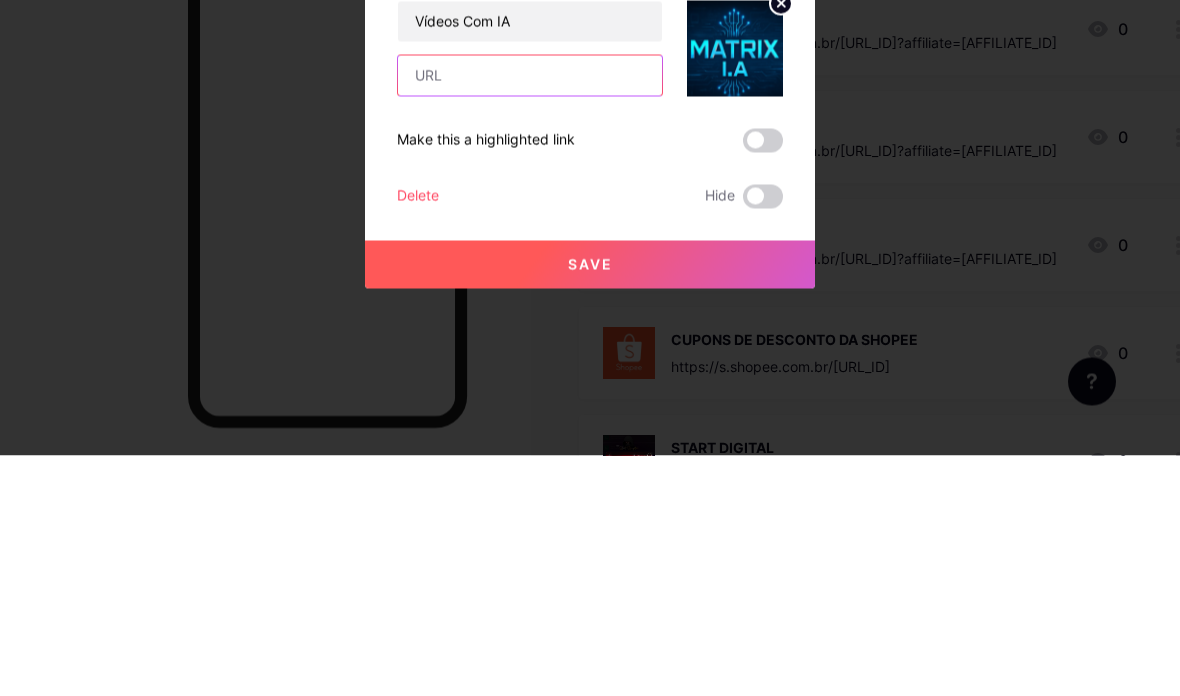 click at bounding box center [530, 316] 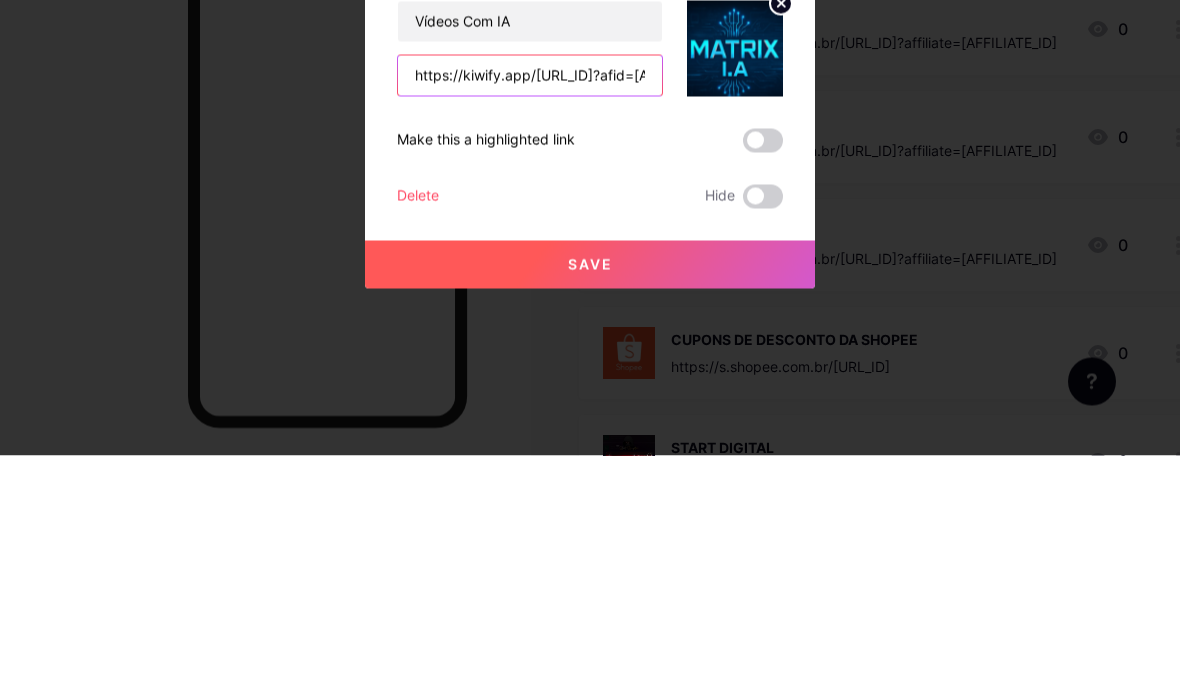 type on "https://kiwify.app/[URL_ID]?afid=[AFID]" 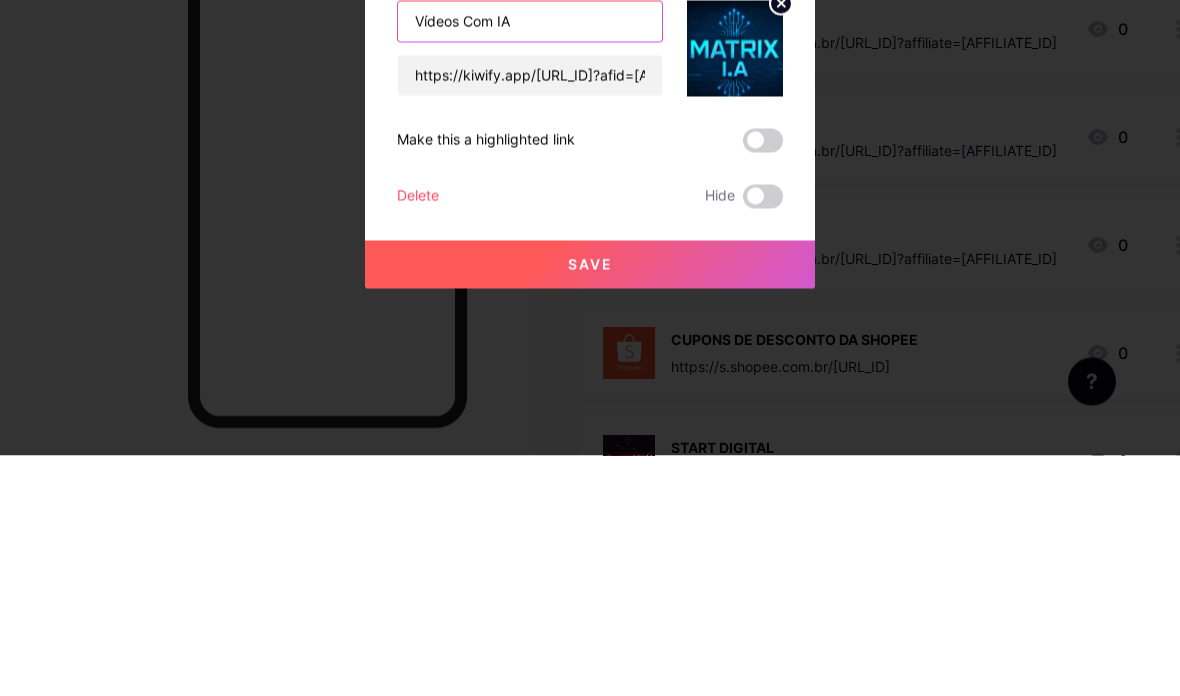 click on "Vídeos Com IA" at bounding box center (530, 262) 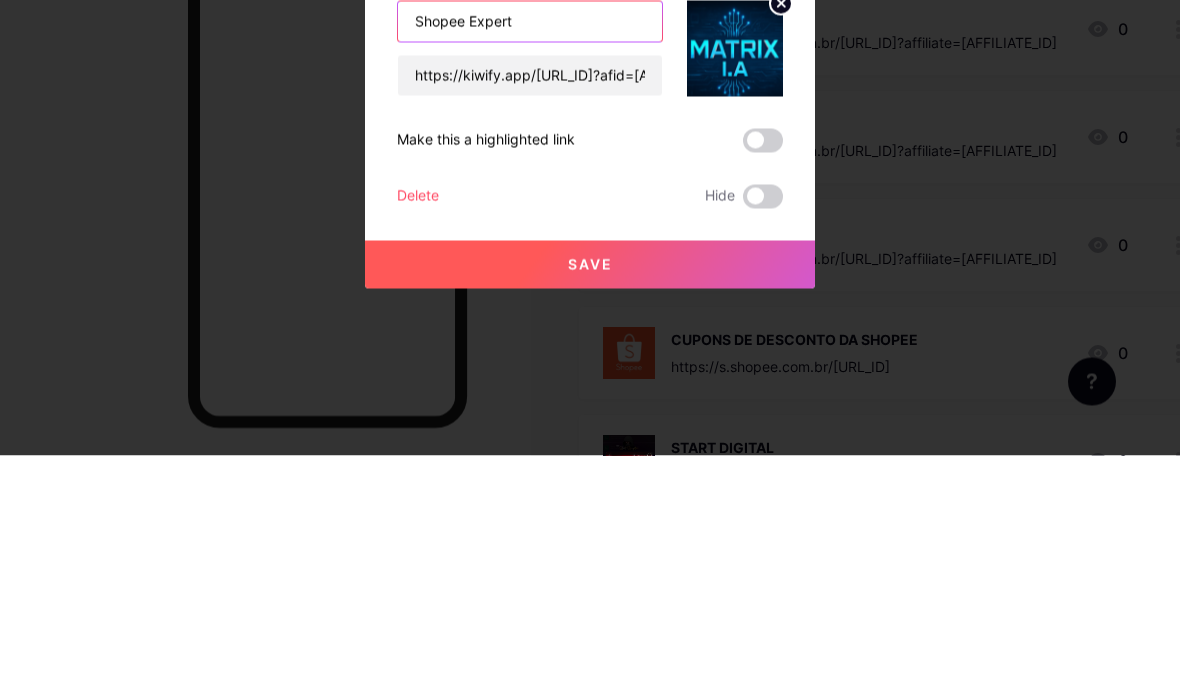 type on "Shopee Expert" 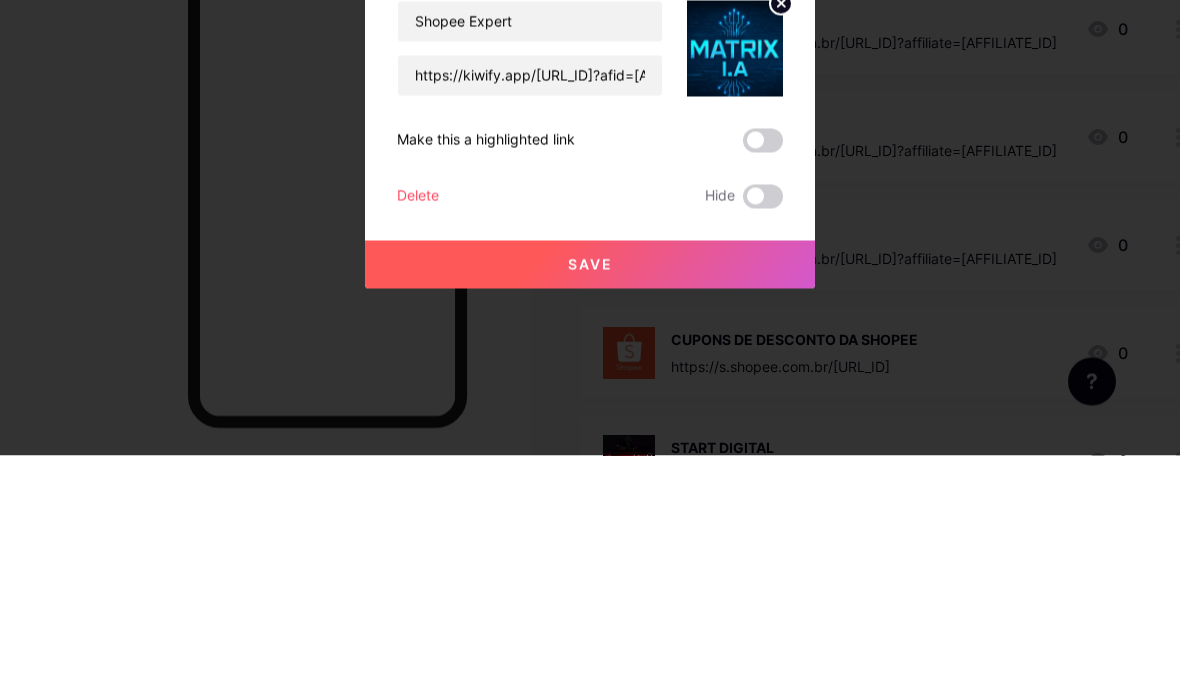 click at bounding box center (781, 243) 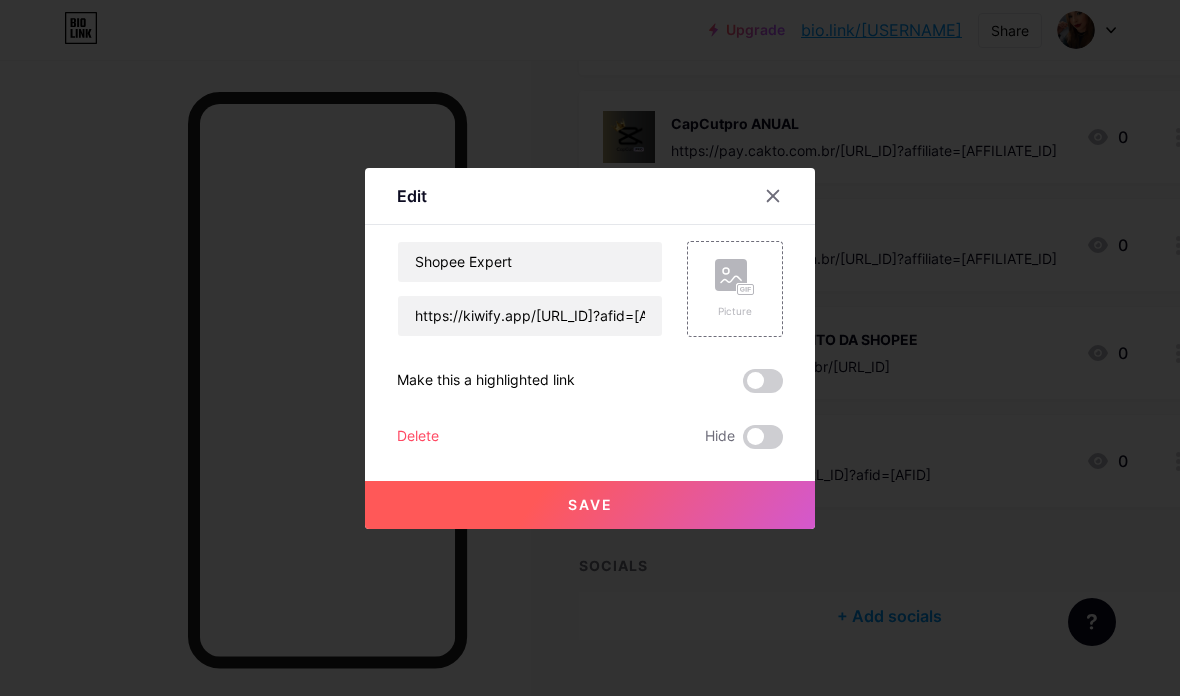 click at bounding box center [746, 289] 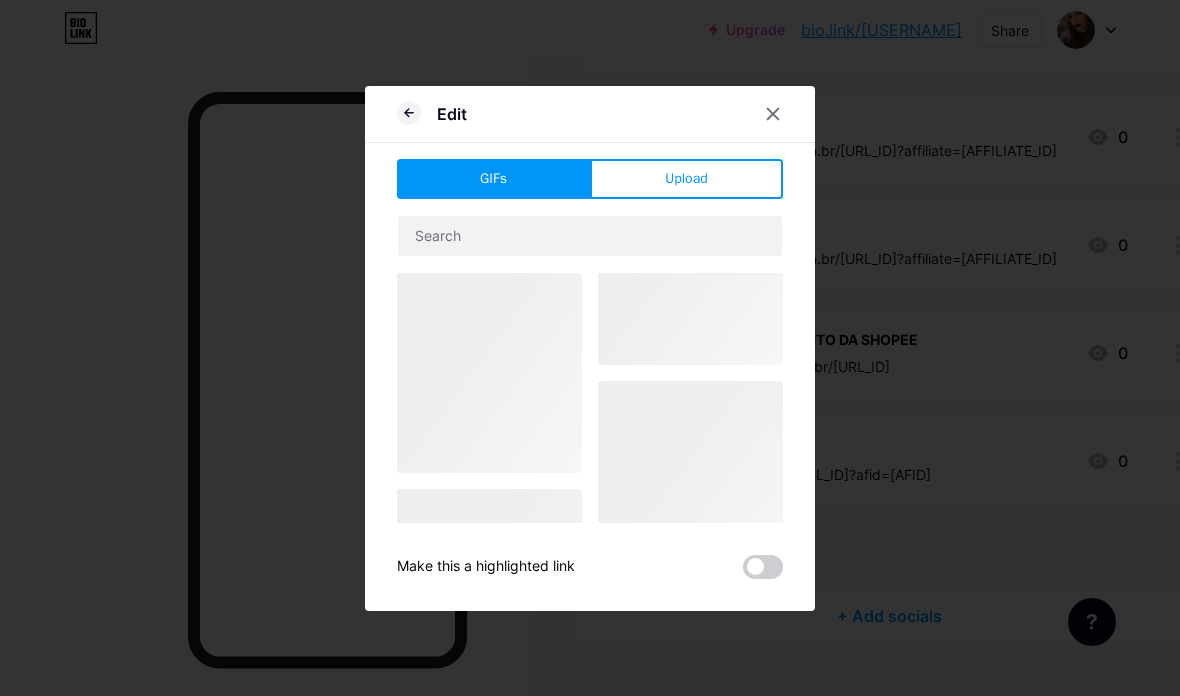 click on "Upload" at bounding box center (686, 179) 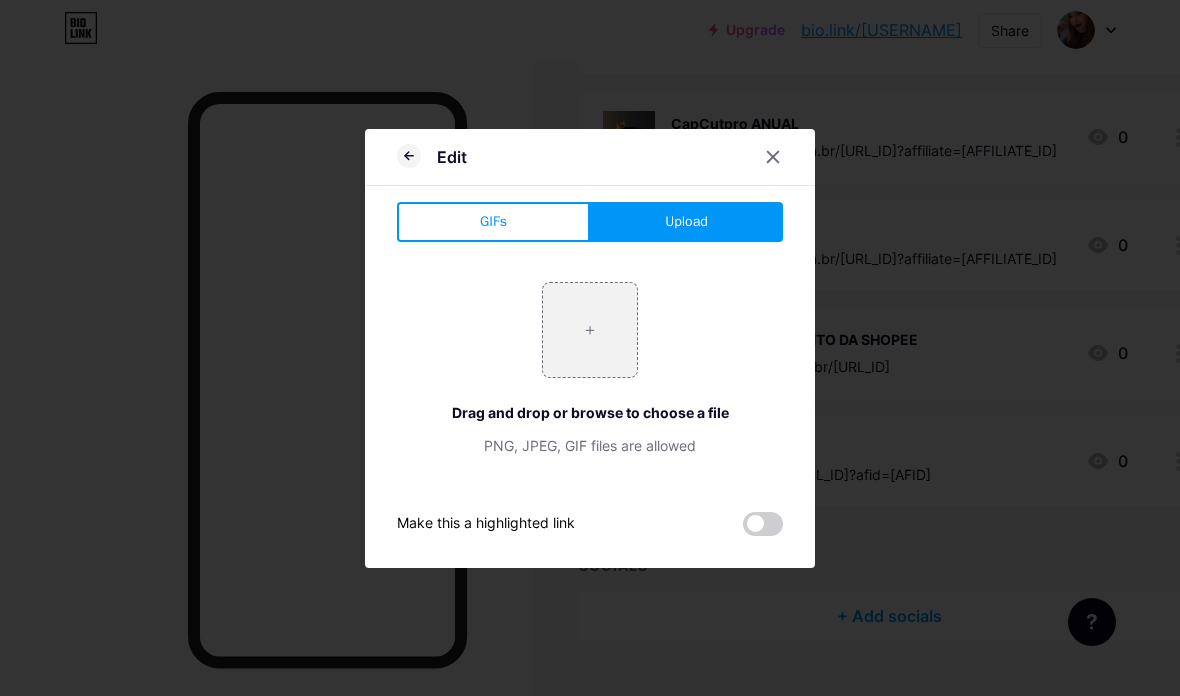 click at bounding box center (590, 330) 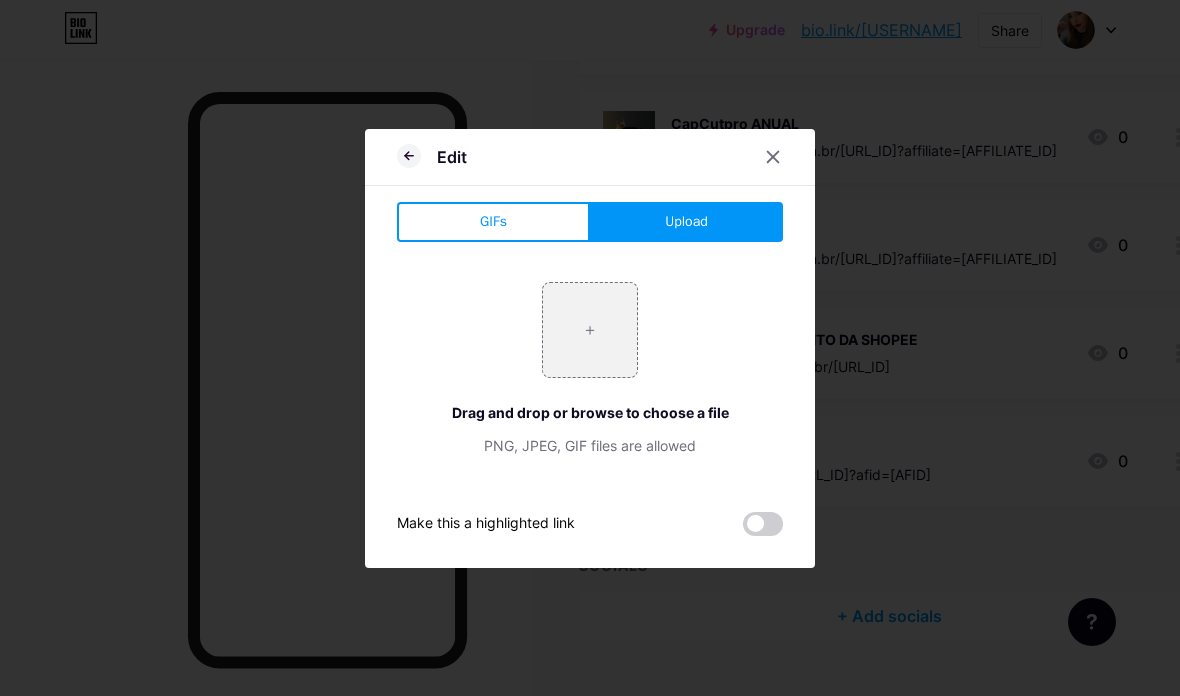 type on "C:\fakepath\[FILENAME].jpeg" 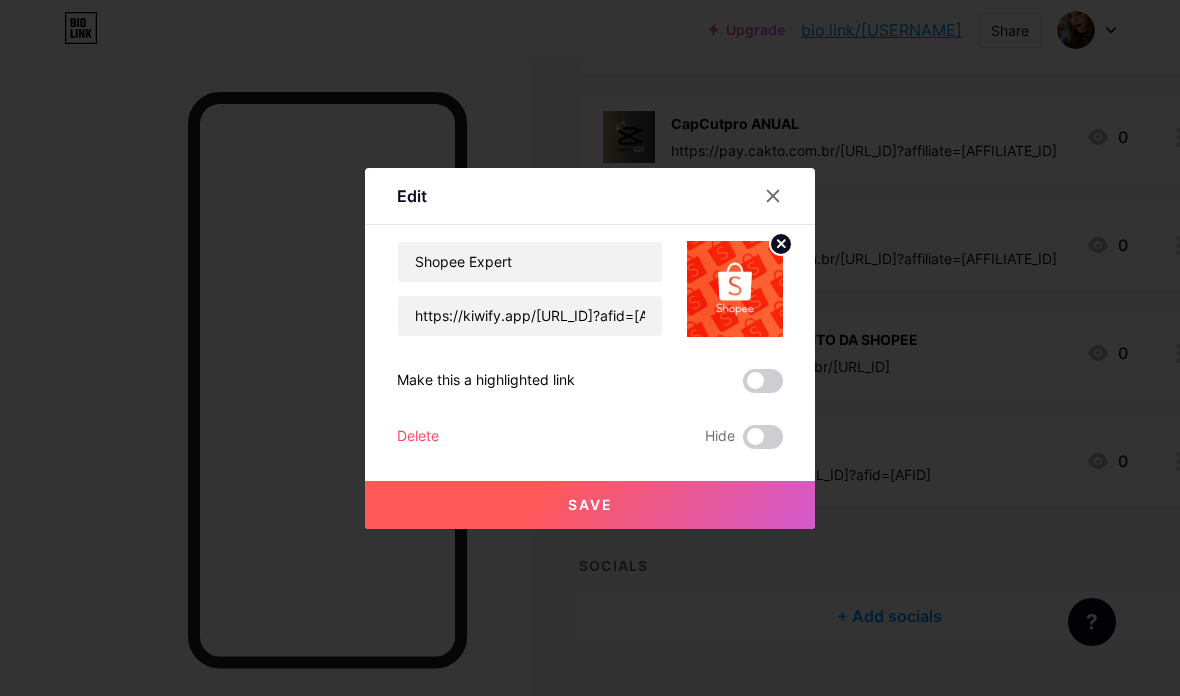 click on "Save" at bounding box center (590, 505) 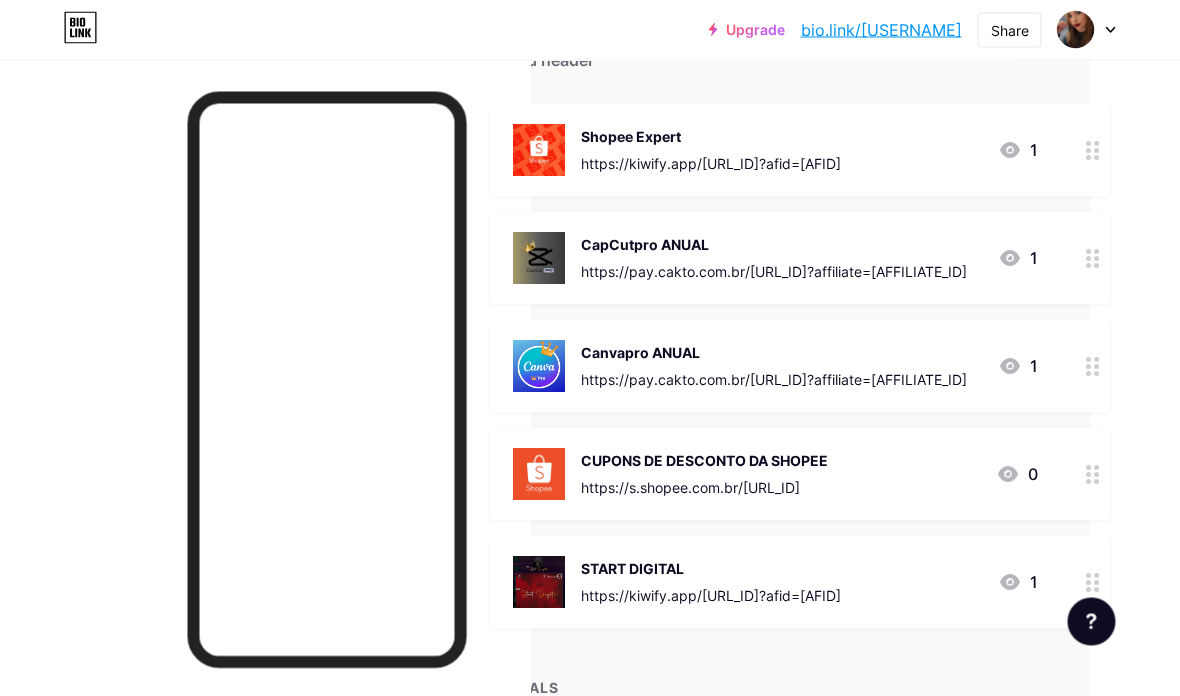 scroll, scrollTop: 211, scrollLeft: 90, axis: both 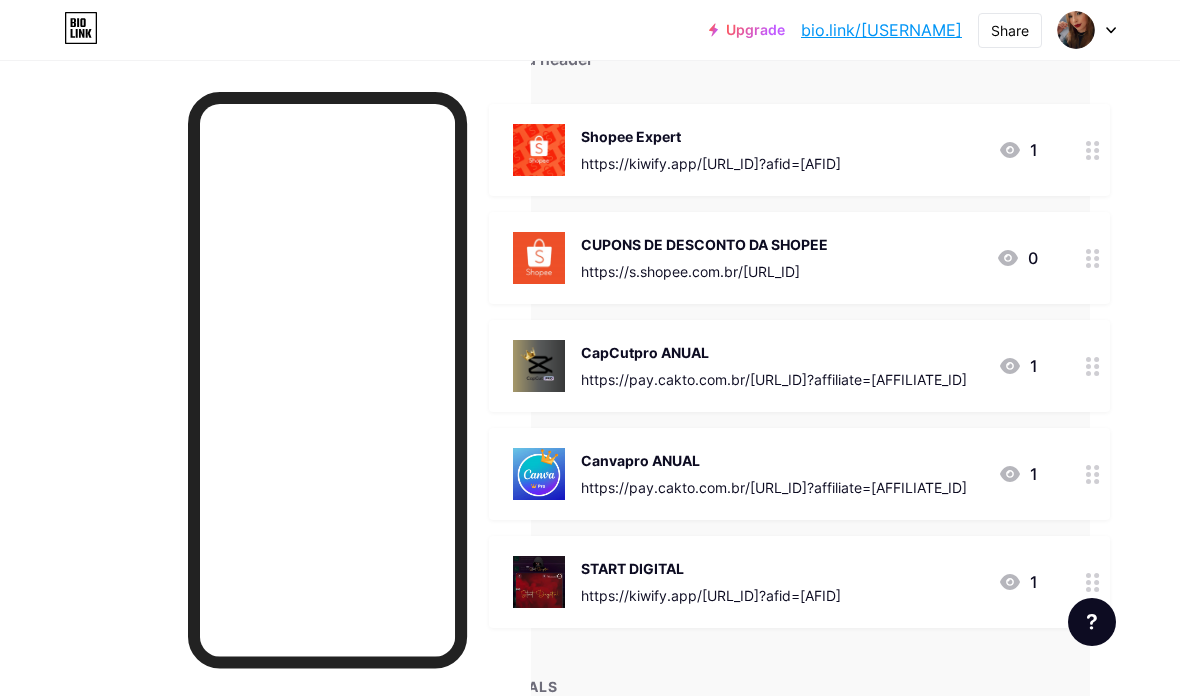 click on "CUPONS DE DESCONTO DA SHOPEE
https://s.shopee.com.br/[URL_ID]
[NUMBER]" at bounding box center [799, 150] 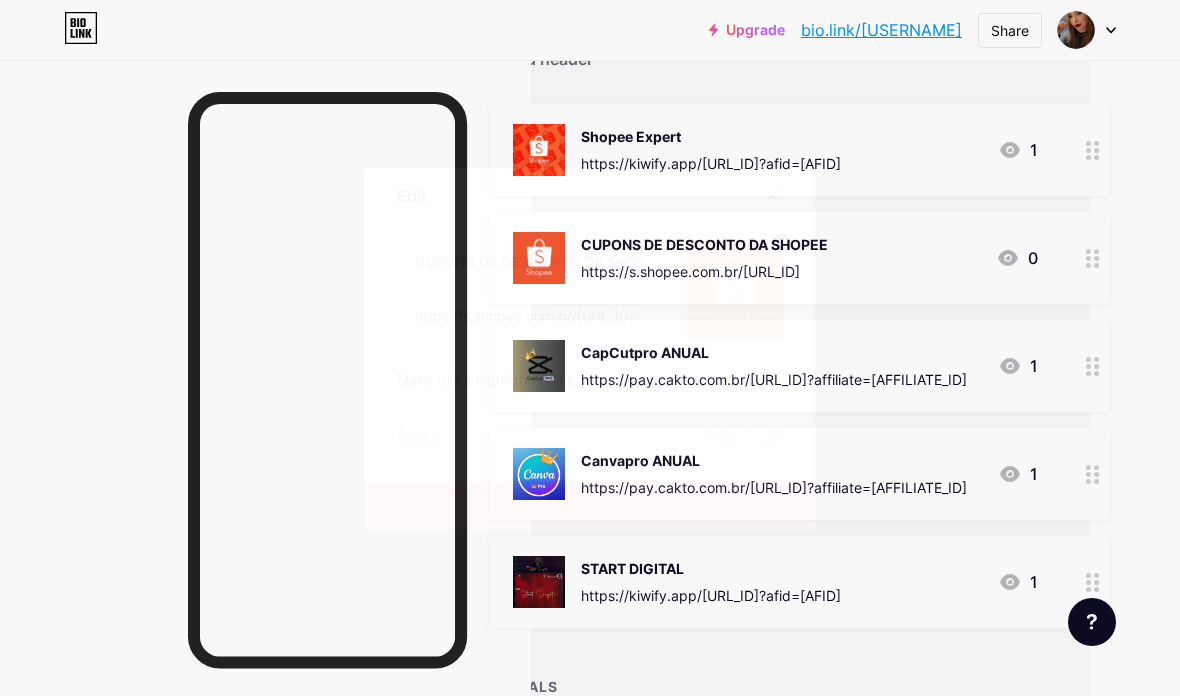 click on "Delete" at bounding box center (418, 437) 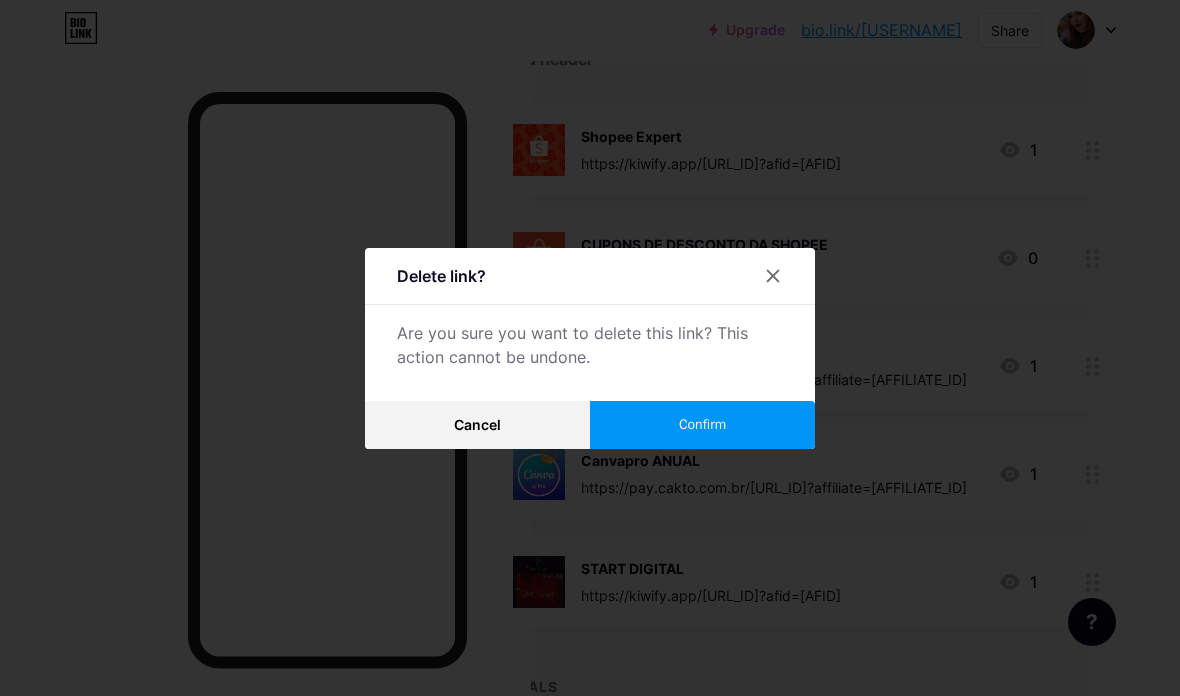 click on "Confirm" at bounding box center [702, 425] 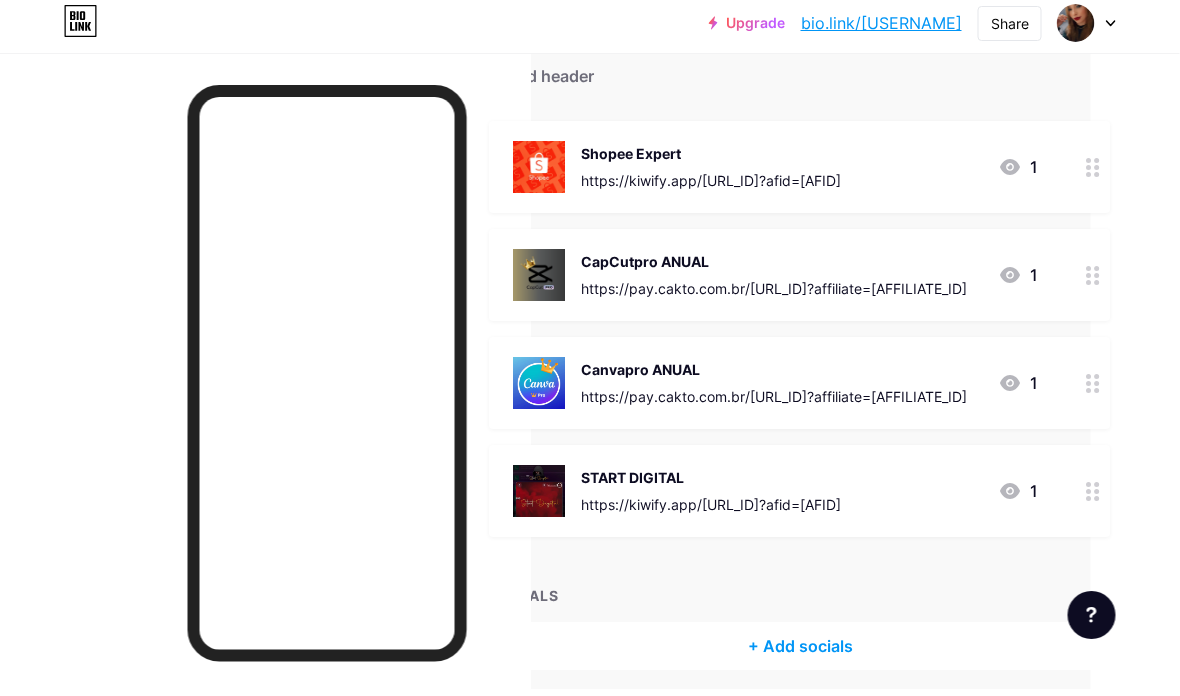 scroll, scrollTop: 187, scrollLeft: 89, axis: both 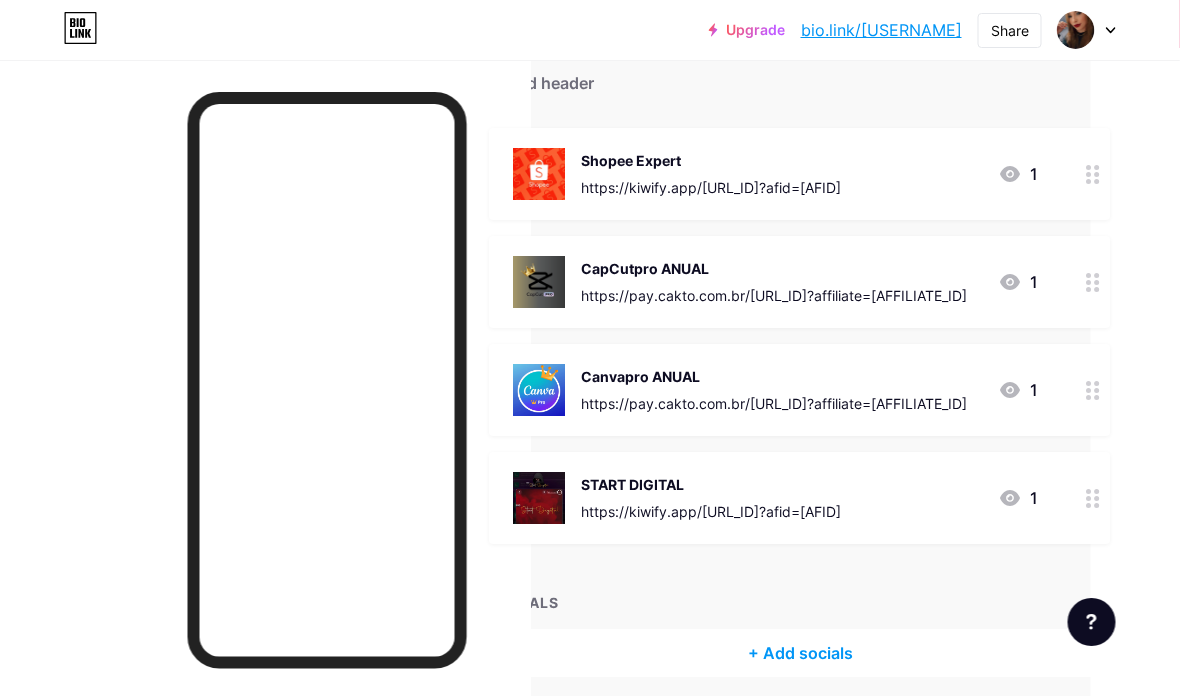 click on "START DIGITAL
https://kiwify.app/[URL_ID]?afid=[AFID]
[NUMBER]" at bounding box center (776, 174) 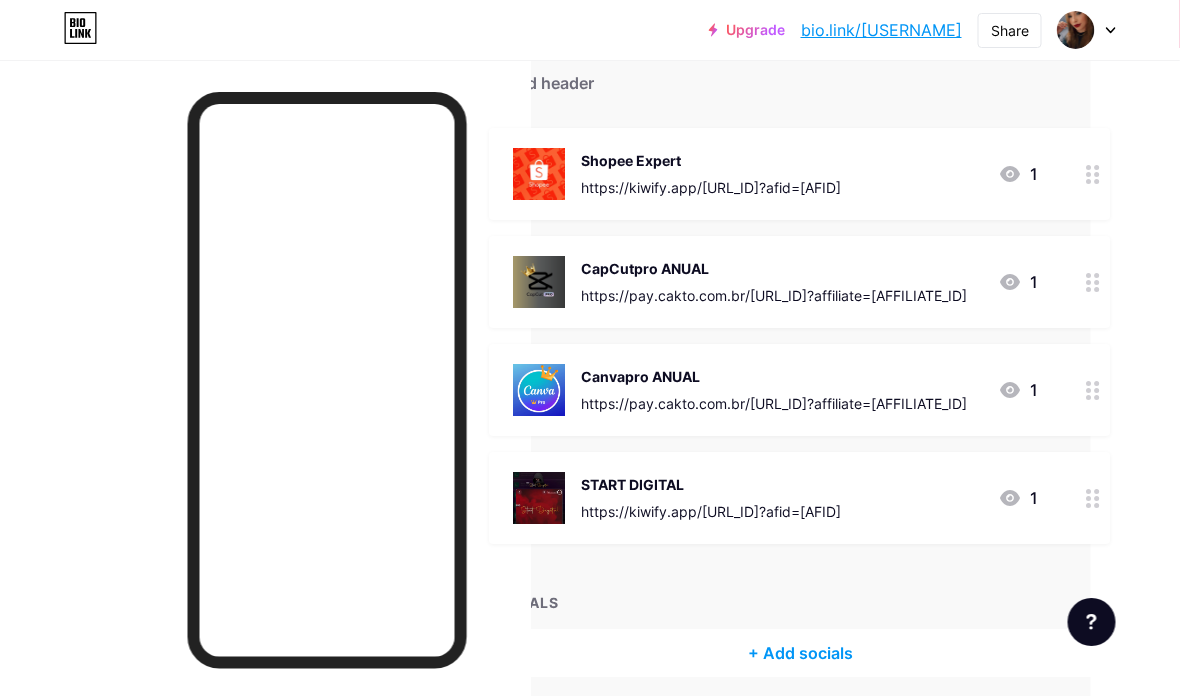 scroll, scrollTop: 187, scrollLeft: 90, axis: both 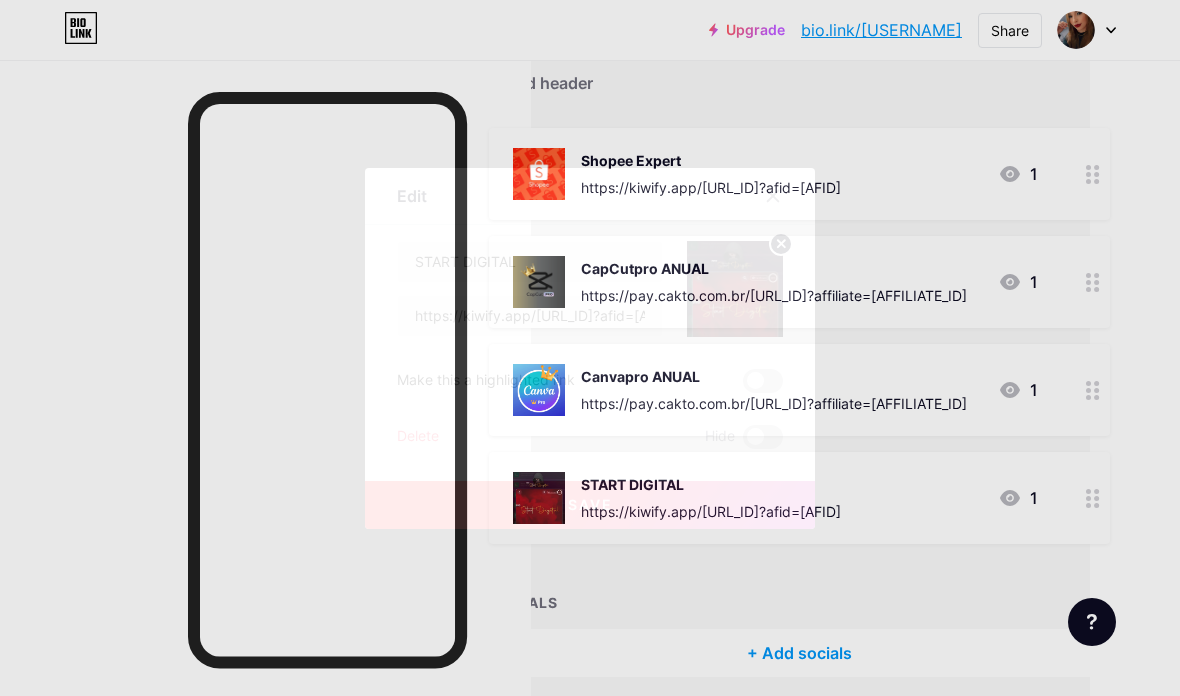click on "Delete" at bounding box center [418, 437] 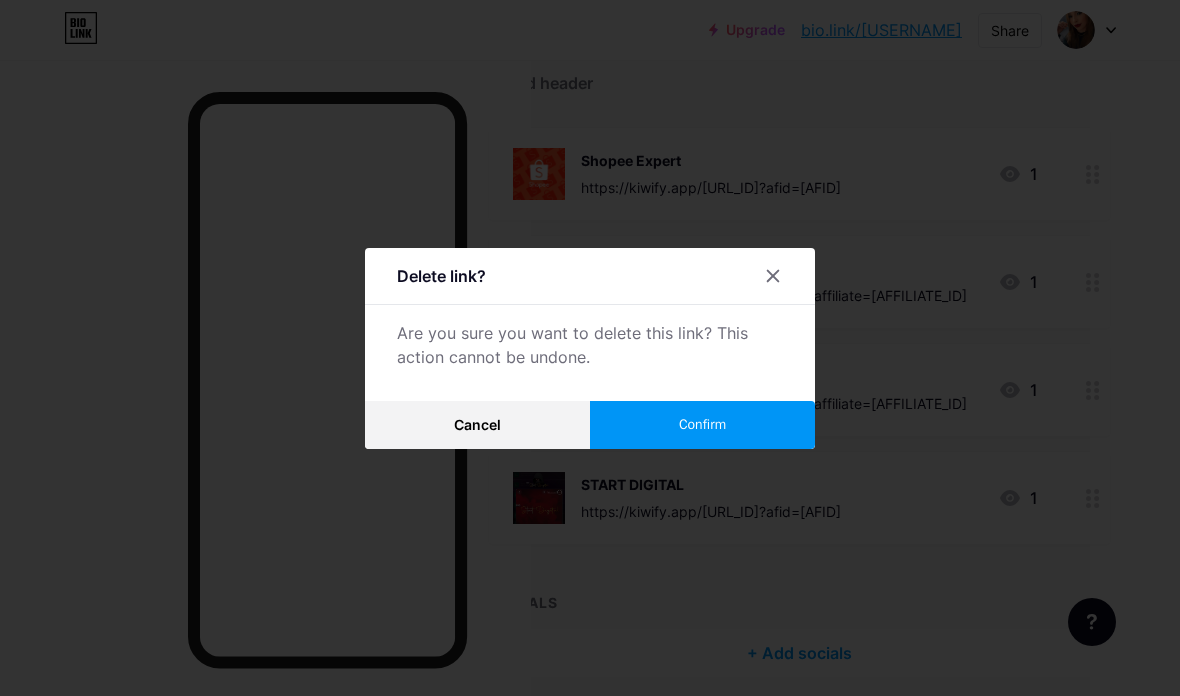 click on "Confirm" at bounding box center [702, 424] 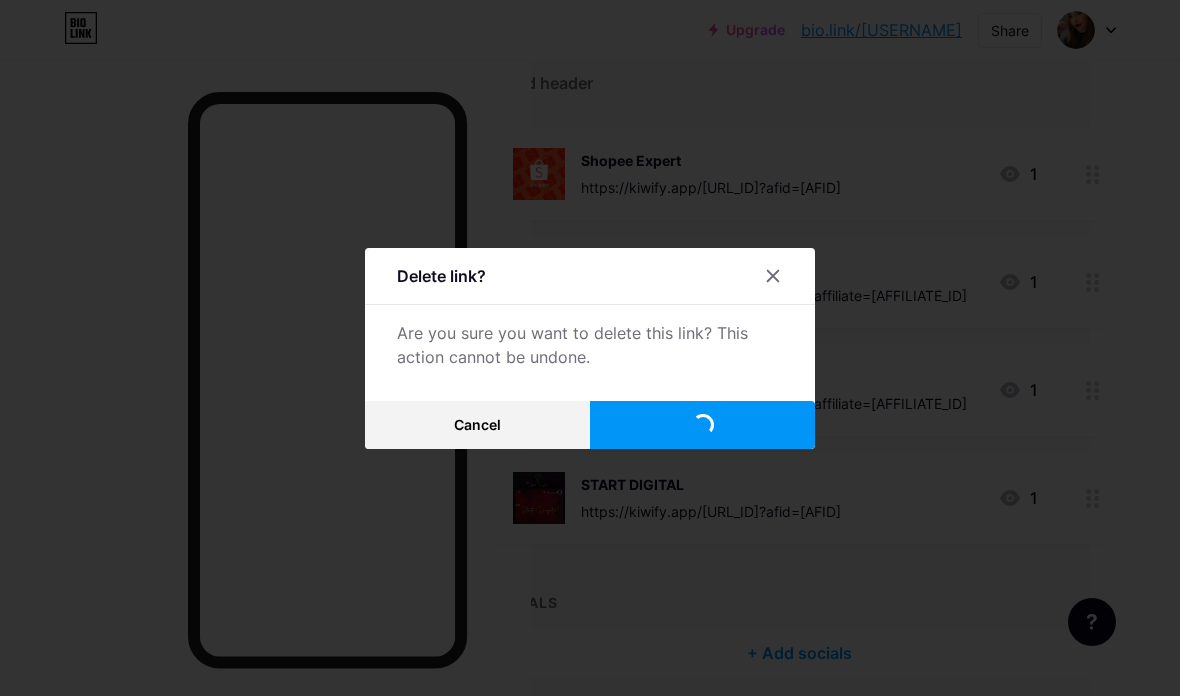 scroll, scrollTop: 79, scrollLeft: 90, axis: both 